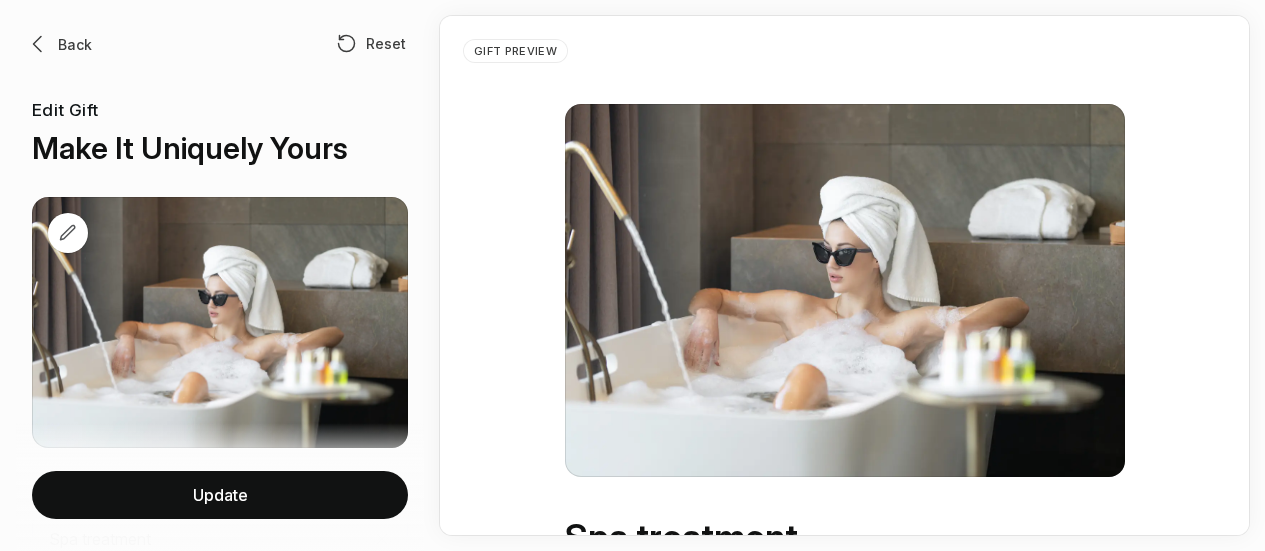 scroll, scrollTop: 0, scrollLeft: 0, axis: both 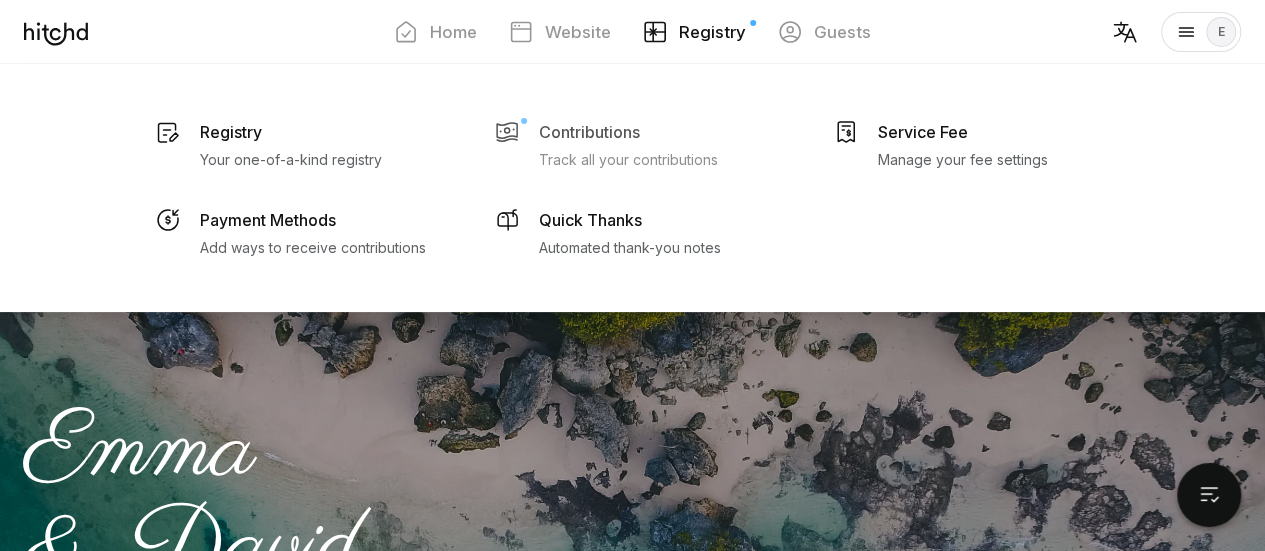 click on "Contributions" at bounding box center (231, 132) 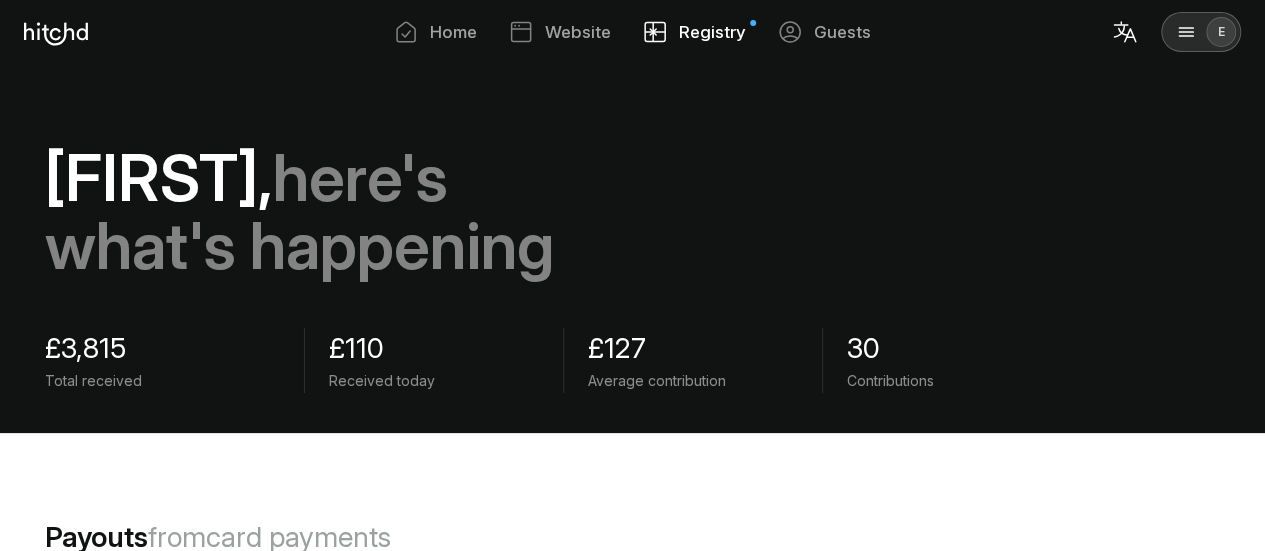 click on "£3,815" at bounding box center (160, 348) 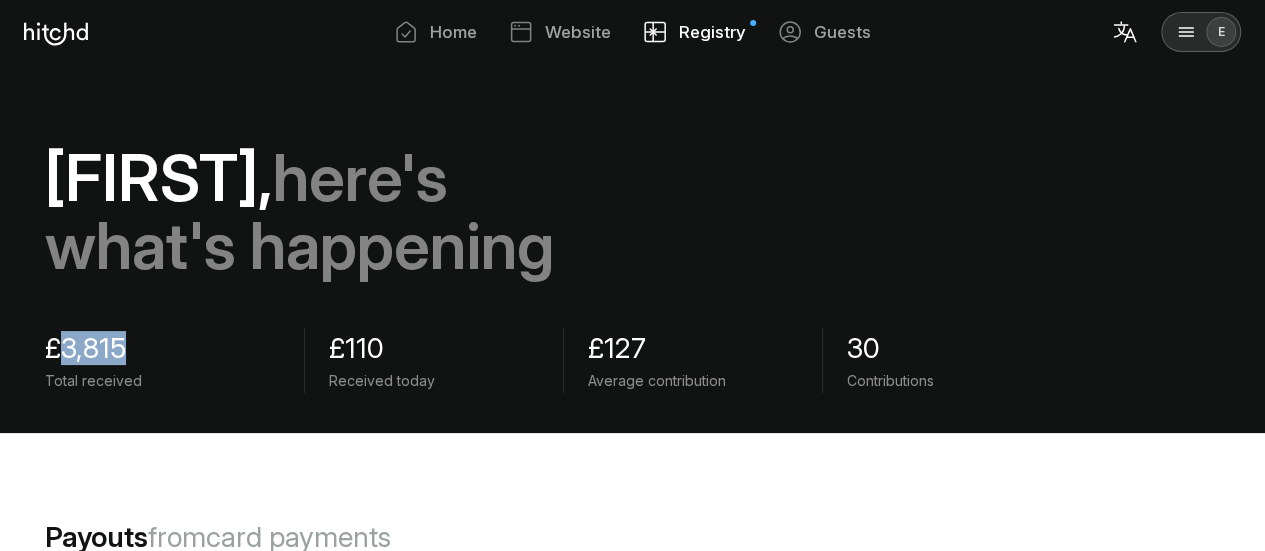 click on "£3,815" at bounding box center [160, 348] 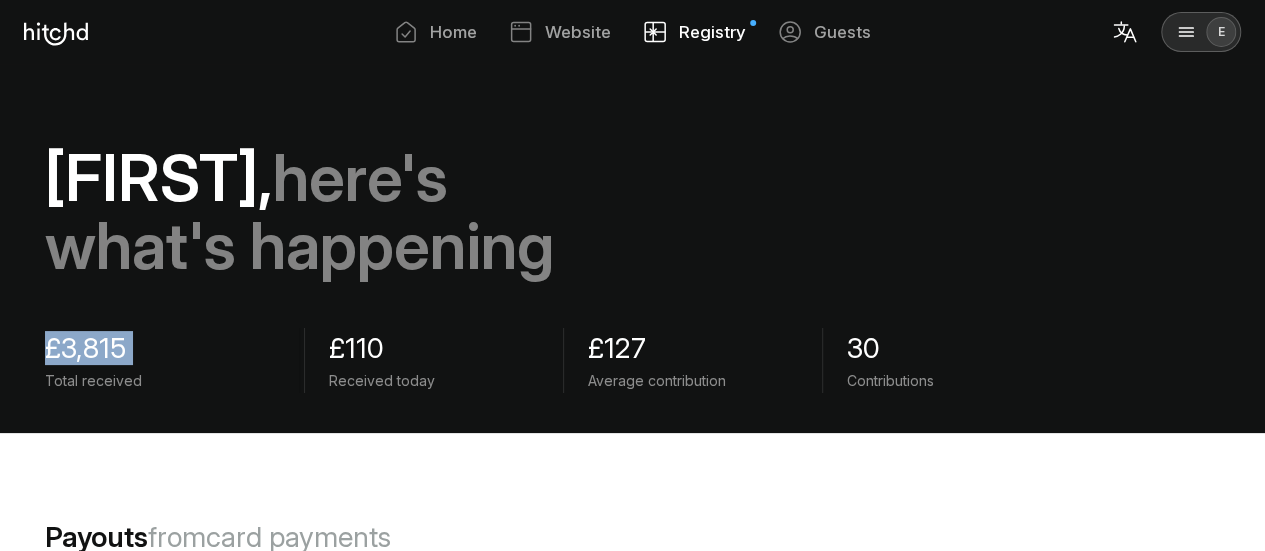 click on "£3,815" at bounding box center (160, 348) 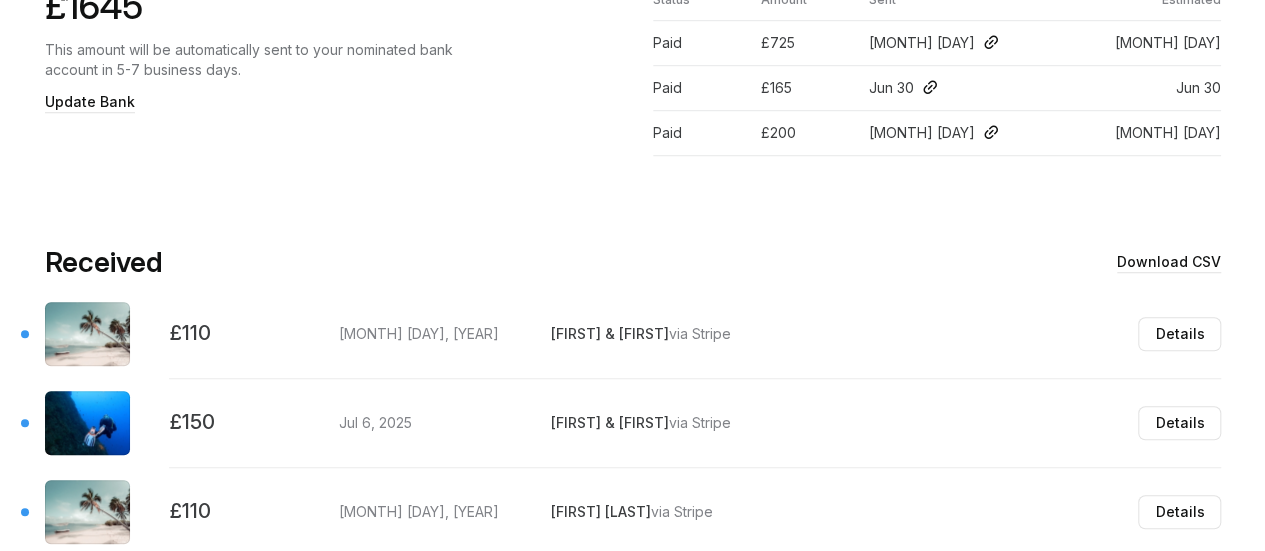 scroll, scrollTop: 659, scrollLeft: 0, axis: vertical 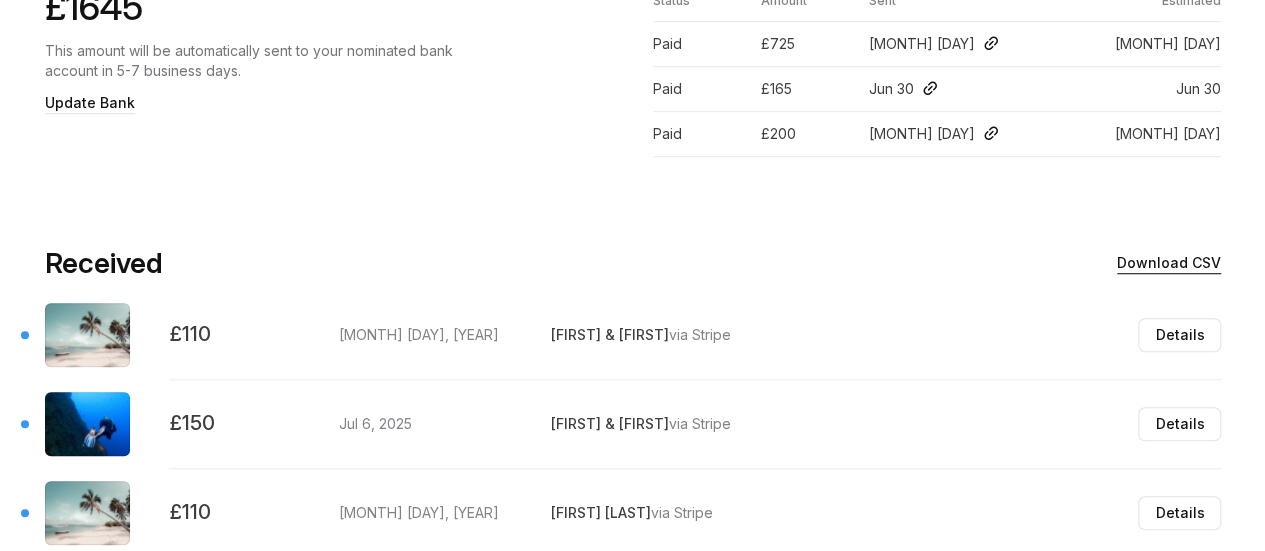 click on "Download CSV" at bounding box center (1169, 263) 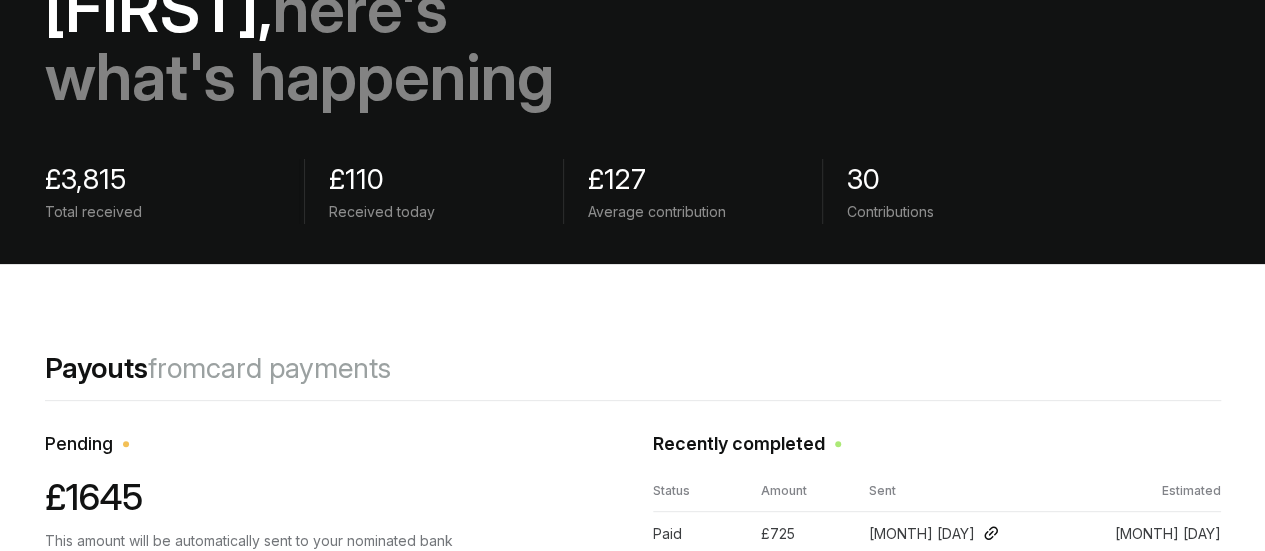 scroll, scrollTop: 0, scrollLeft: 0, axis: both 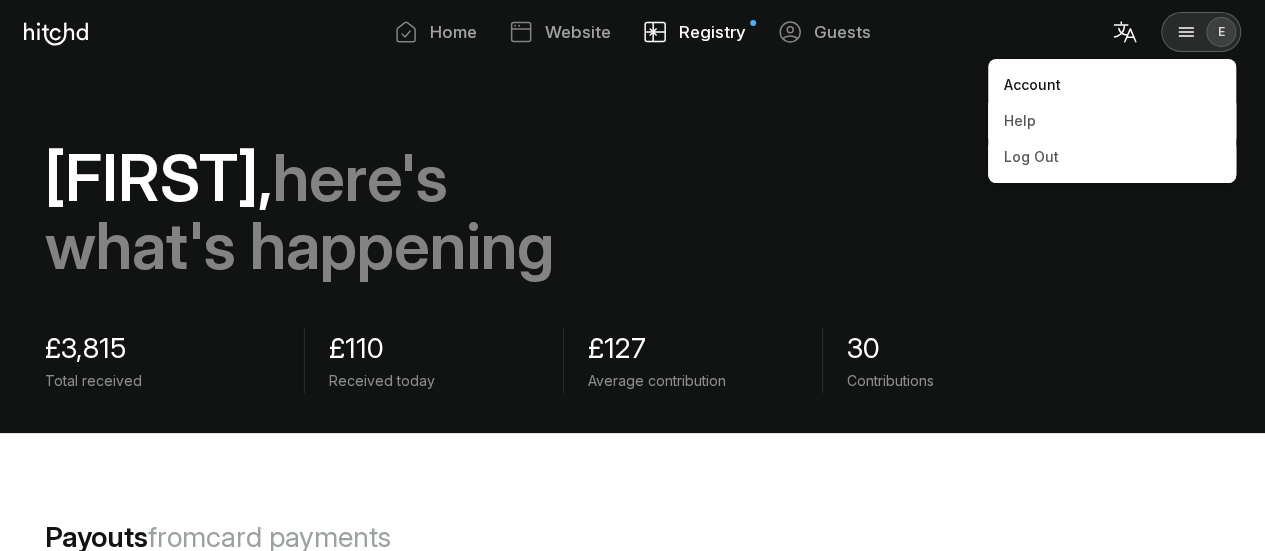 click on "Account" at bounding box center [1112, 85] 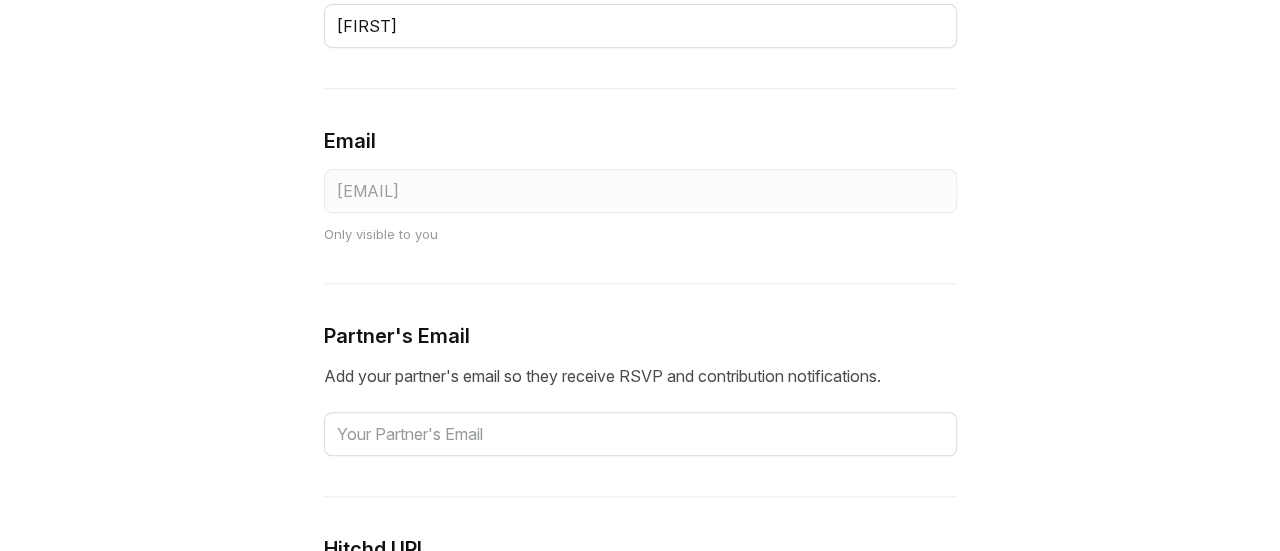 scroll, scrollTop: 0, scrollLeft: 0, axis: both 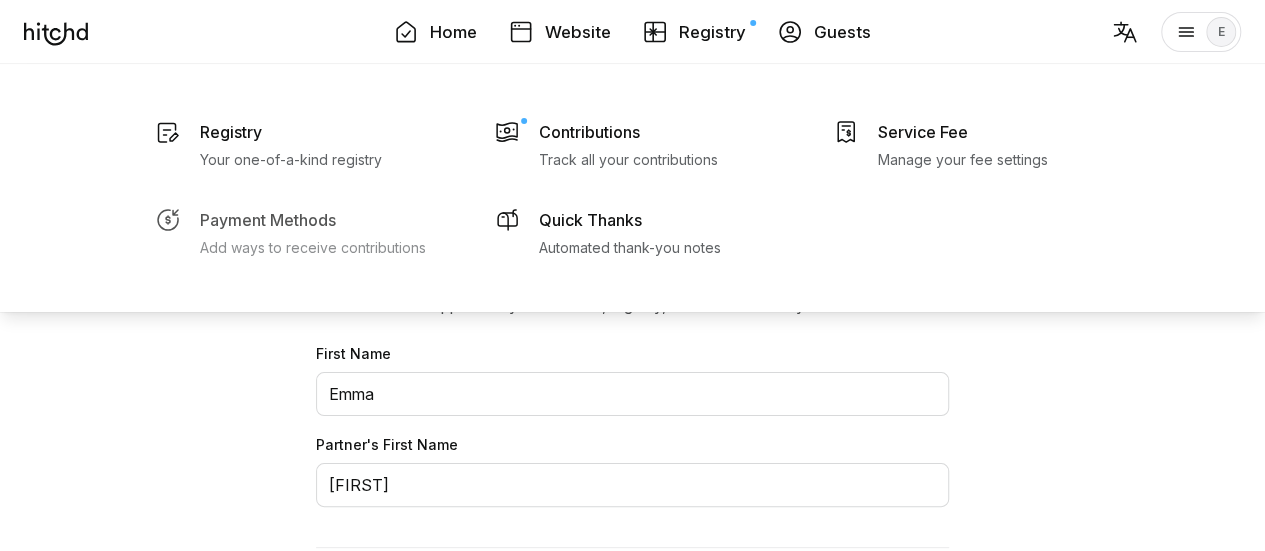 click on "Add ways to receive contributions" at bounding box center (291, 160) 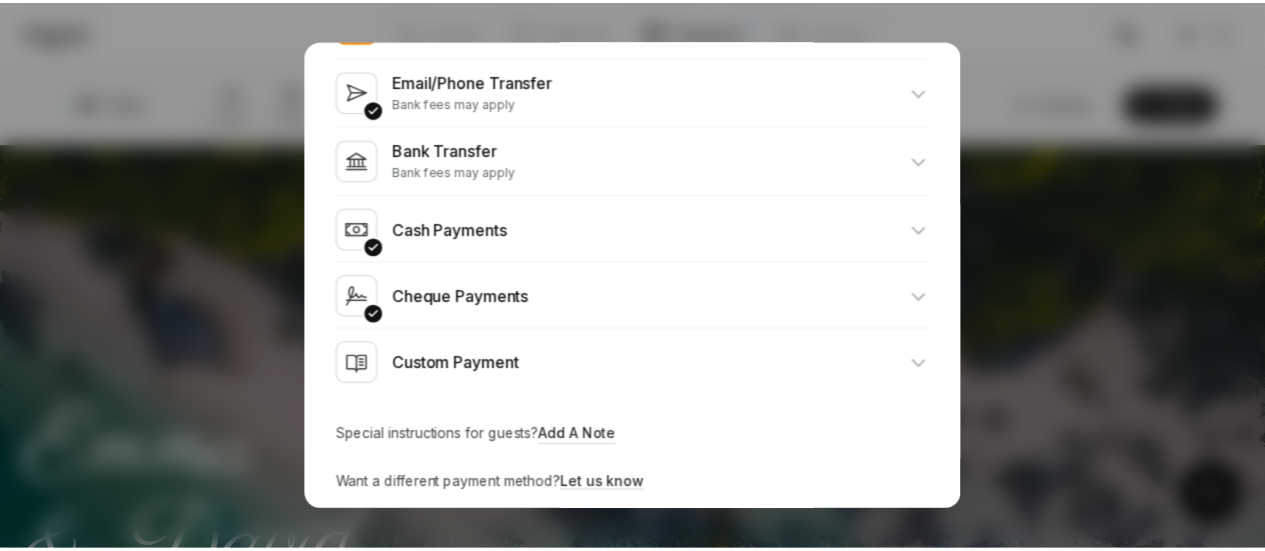 scroll, scrollTop: 1142, scrollLeft: 0, axis: vertical 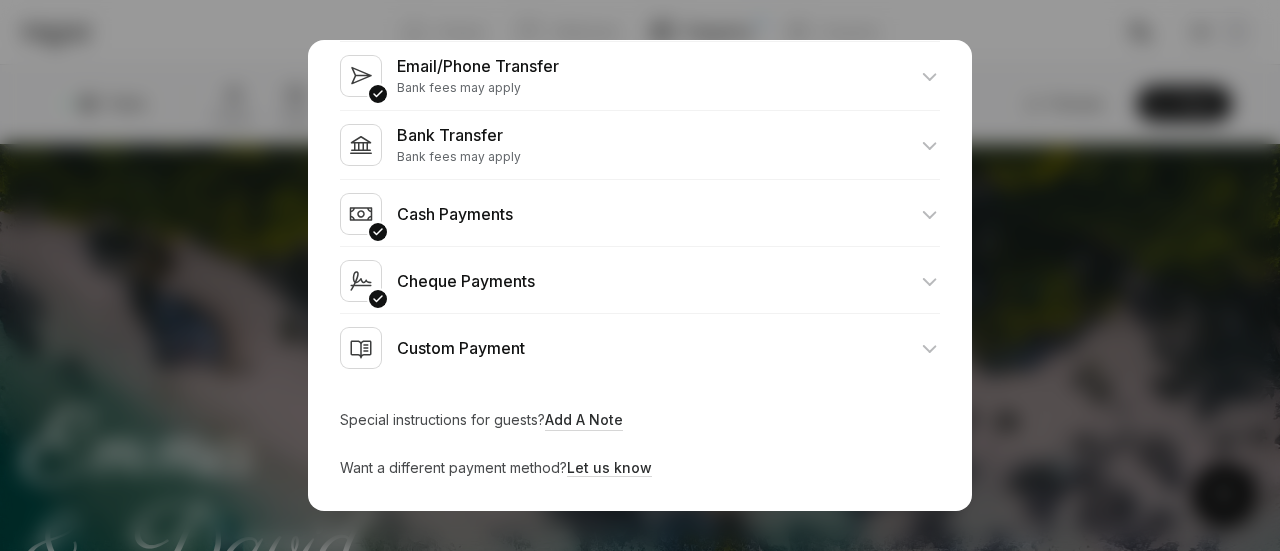 click at bounding box center [640, 275] 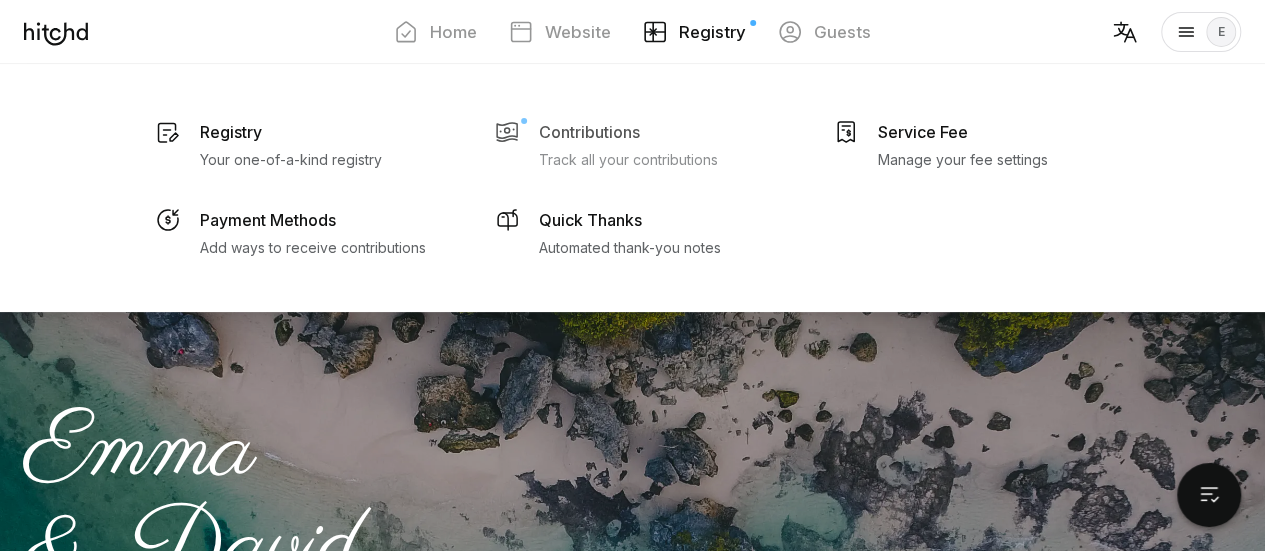 click on "Contributions" at bounding box center (231, 132) 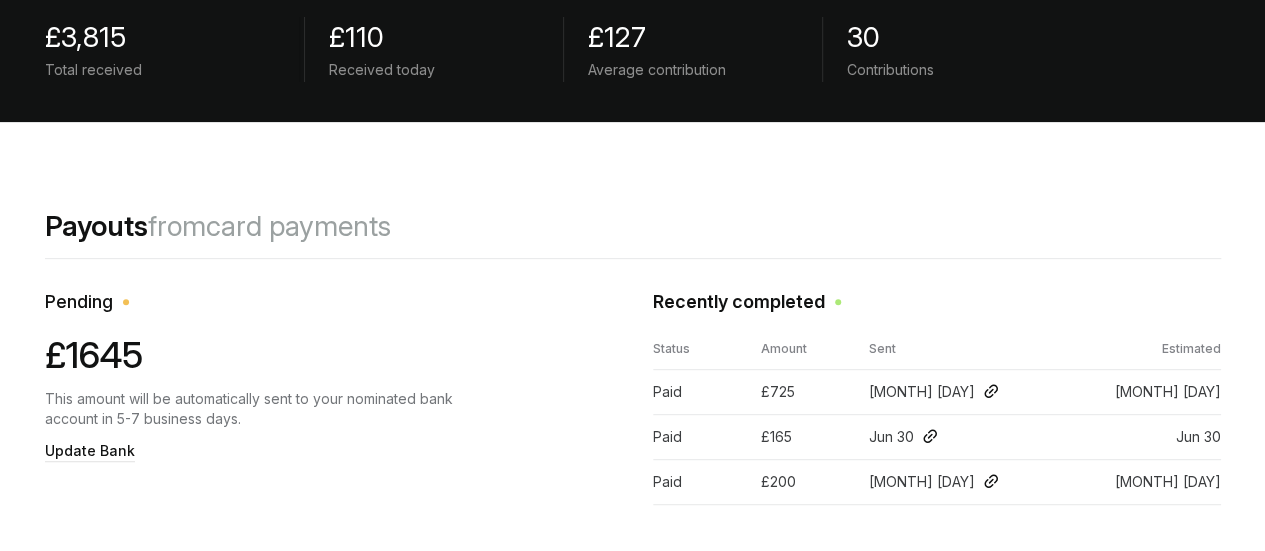 scroll, scrollTop: 314, scrollLeft: 0, axis: vertical 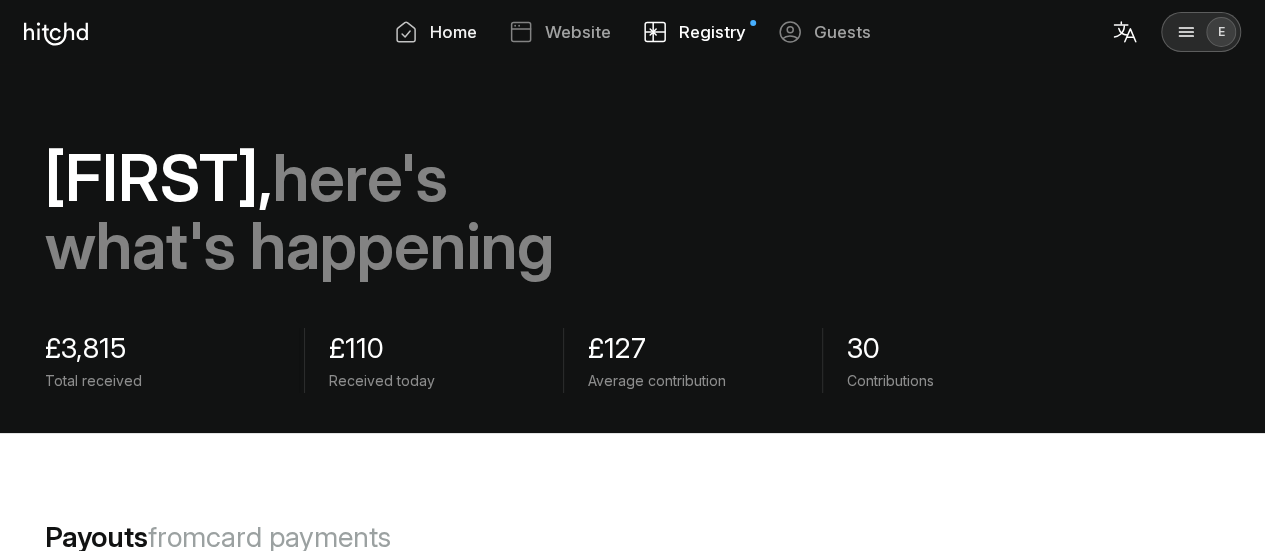 click on "Home" at bounding box center [453, 32] 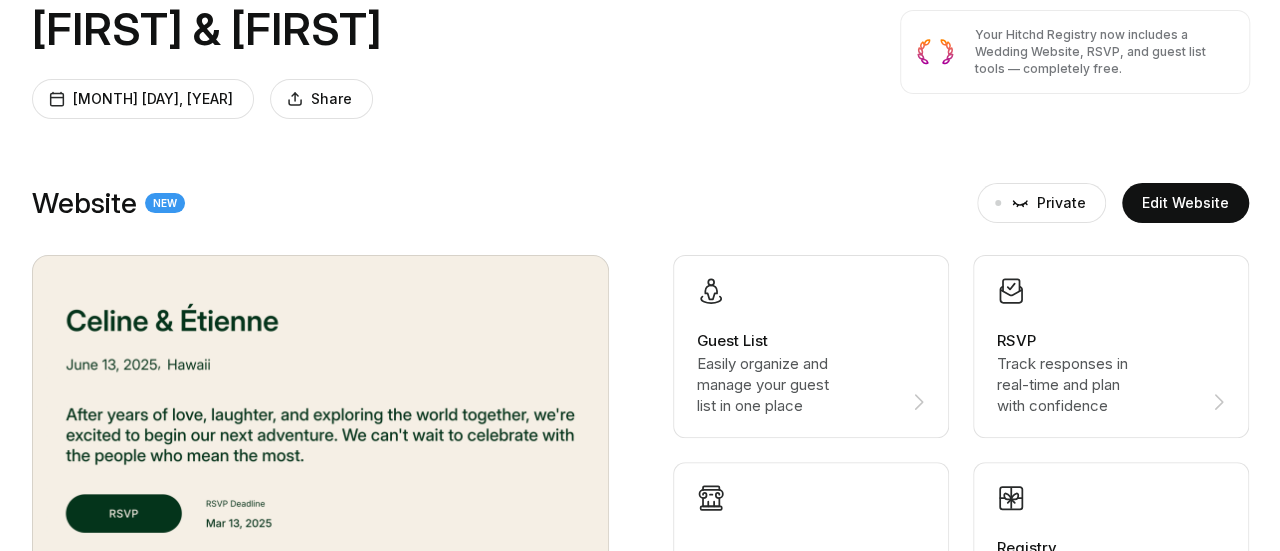 scroll, scrollTop: 0, scrollLeft: 0, axis: both 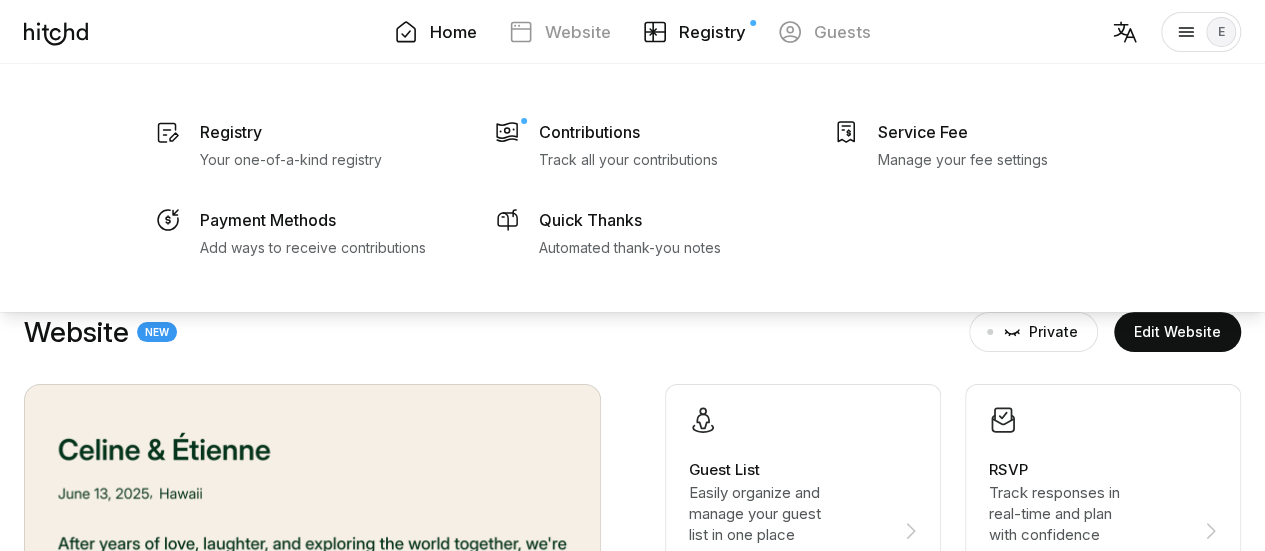click on "Registry" at bounding box center (712, 32) 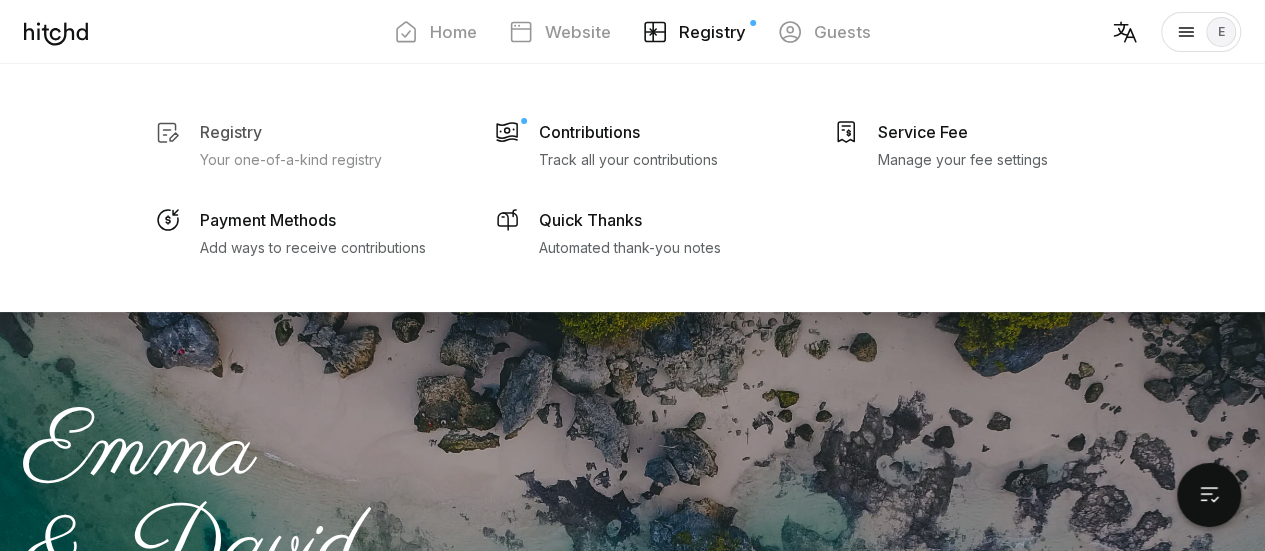 click on "Your one-of-a-kind registry" at bounding box center (291, 160) 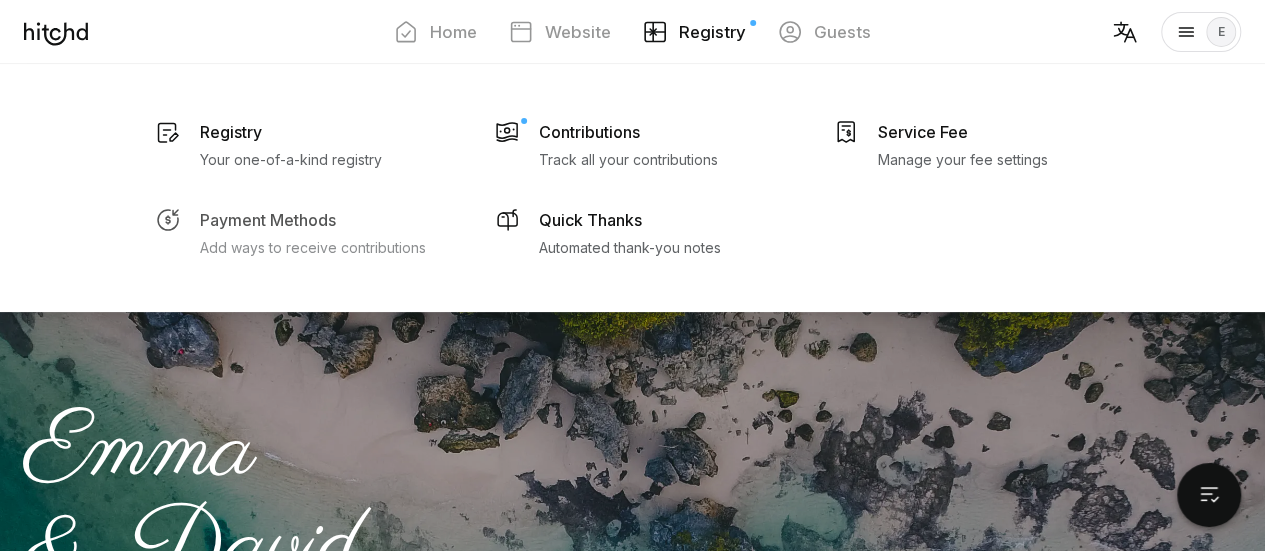 click on "Payment Methods" at bounding box center [231, 132] 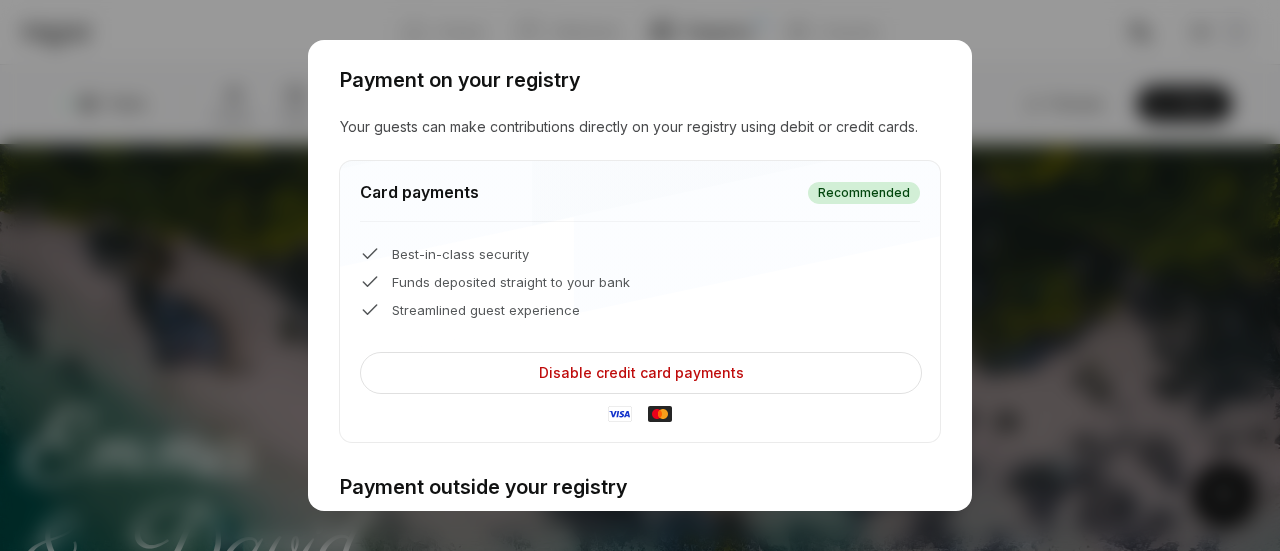 scroll, scrollTop: 0, scrollLeft: 0, axis: both 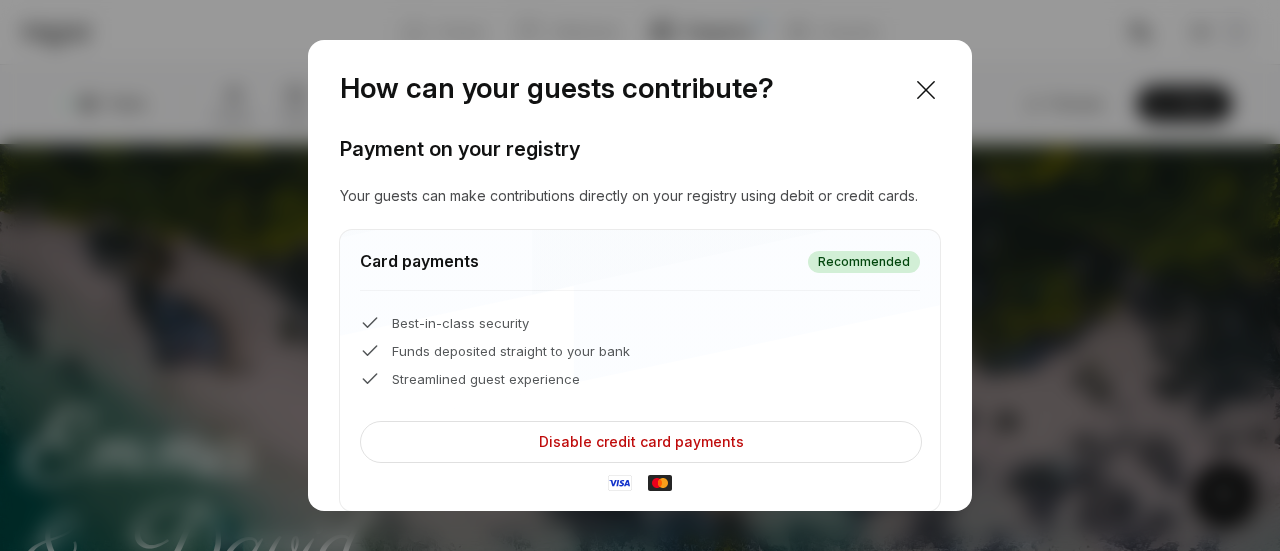 click on "Best-in-class security
Funds deposited straight to your bank
Streamlined guest experience" at bounding box center [640, 367] 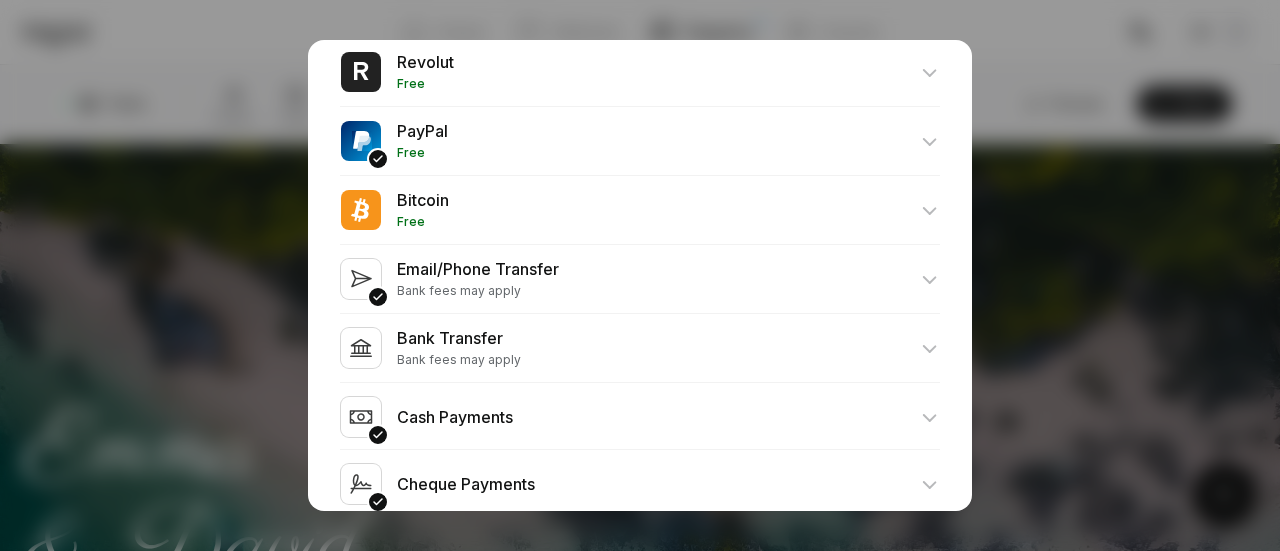 scroll, scrollTop: 1142, scrollLeft: 0, axis: vertical 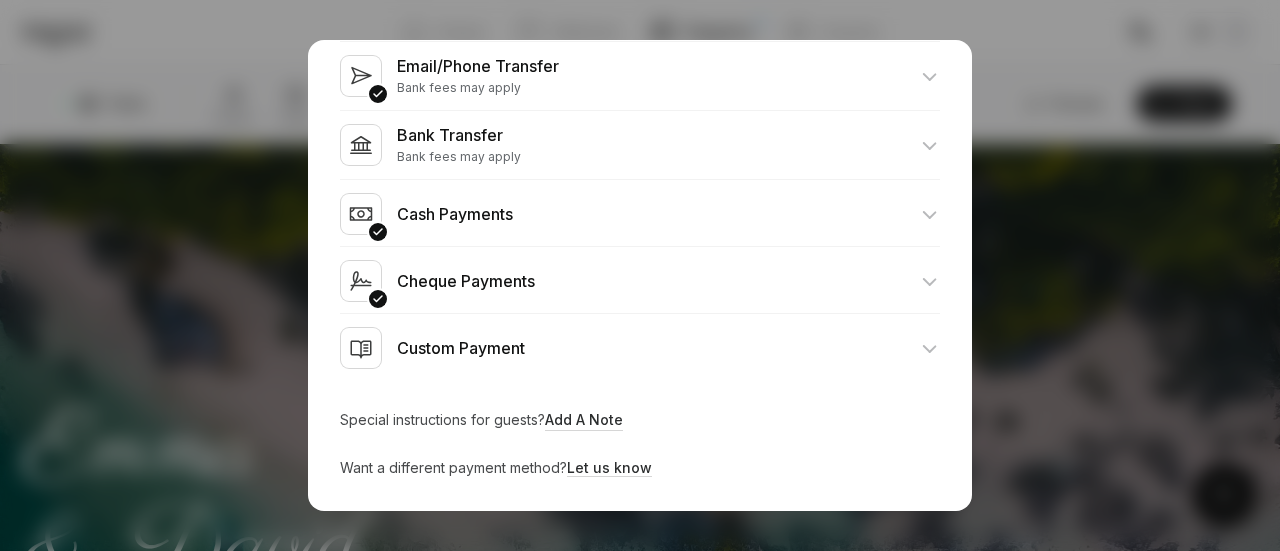 click on "Let
us know" at bounding box center (609, 468) 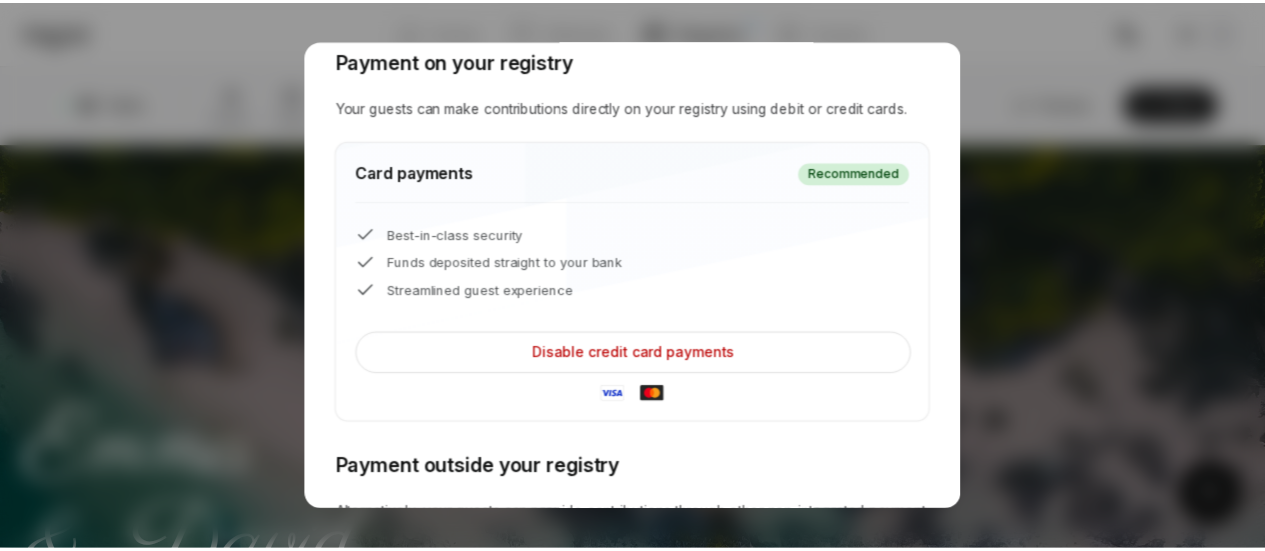 scroll, scrollTop: 0, scrollLeft: 0, axis: both 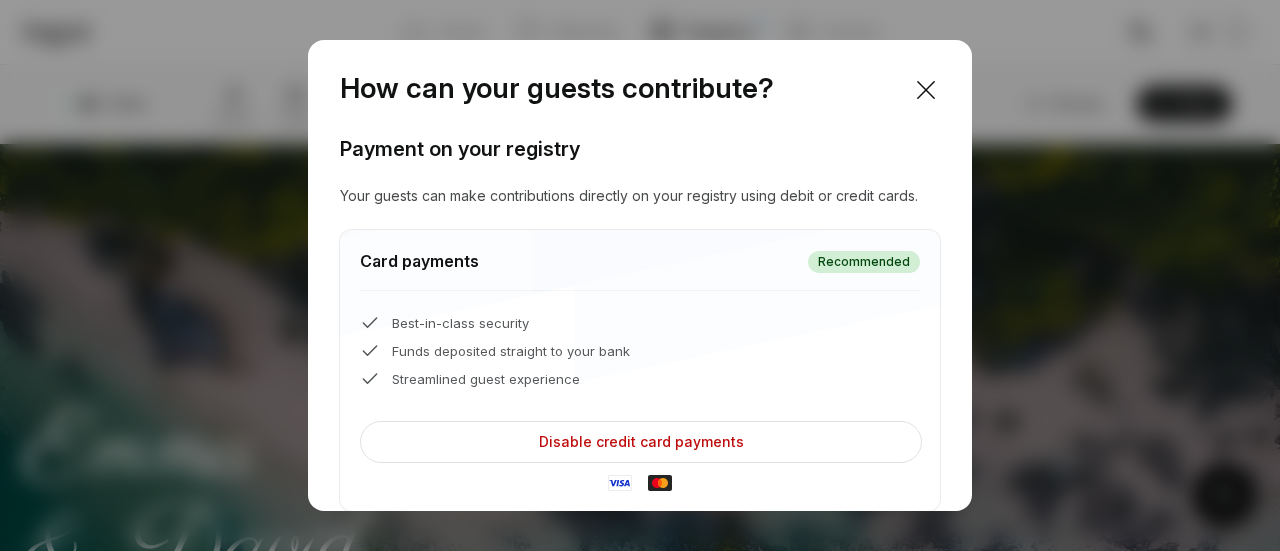 click at bounding box center [640, 483] 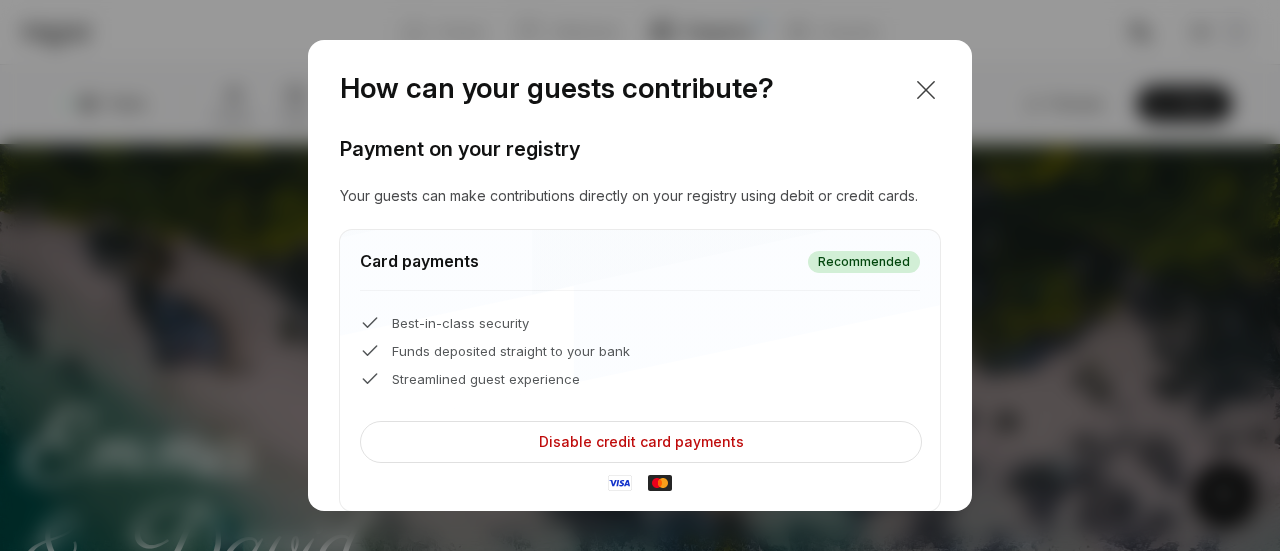 click at bounding box center (926, 90) 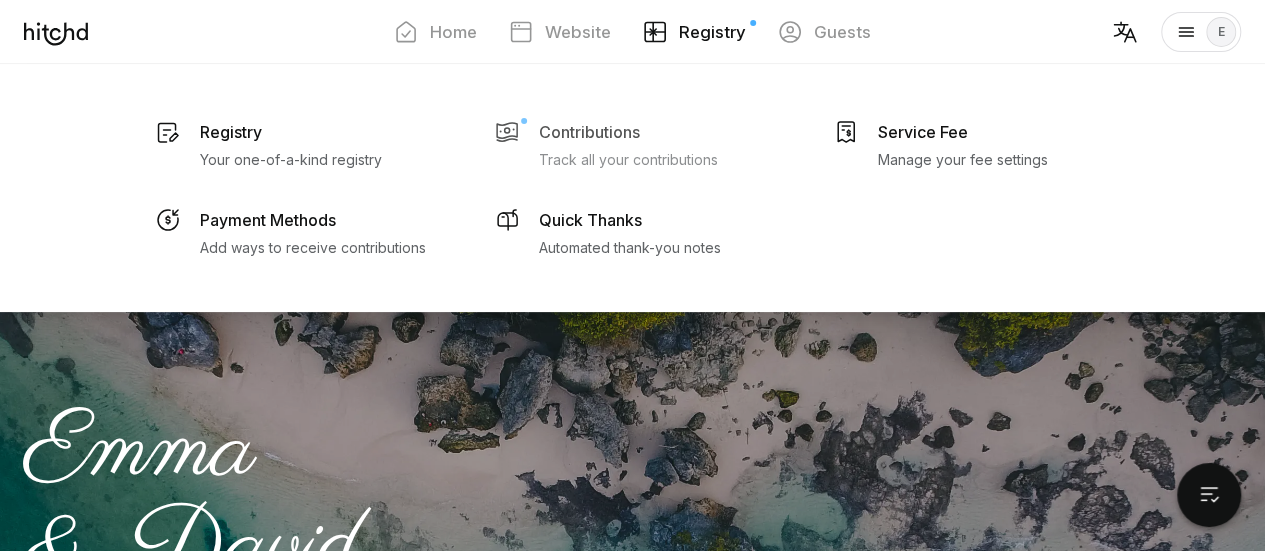 click on "Track all your contributions" at bounding box center (291, 160) 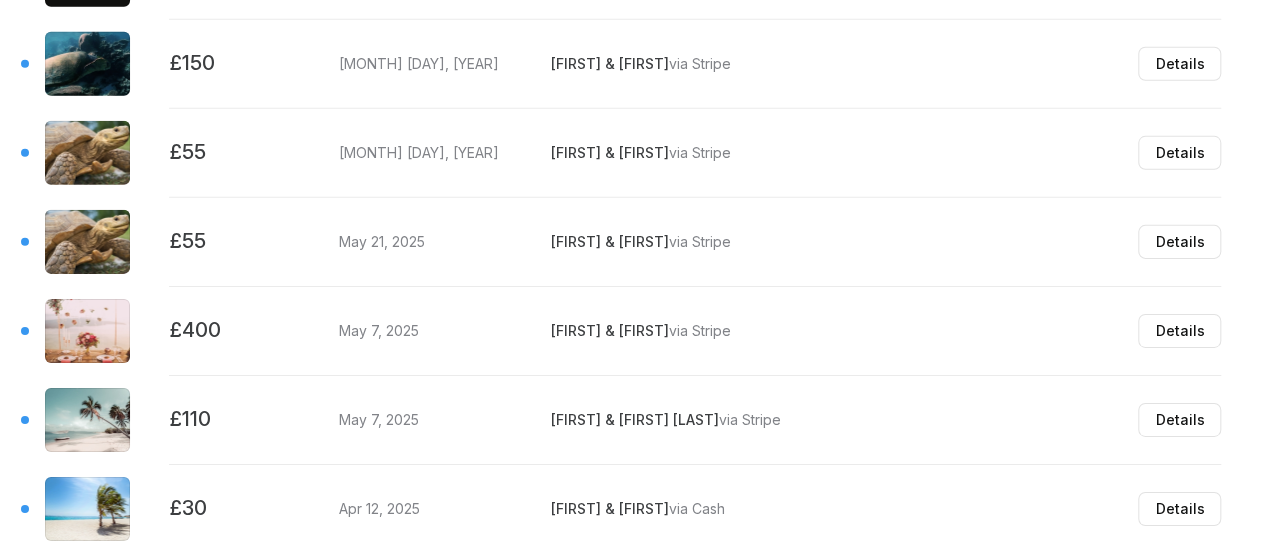 scroll, scrollTop: 3133, scrollLeft: 0, axis: vertical 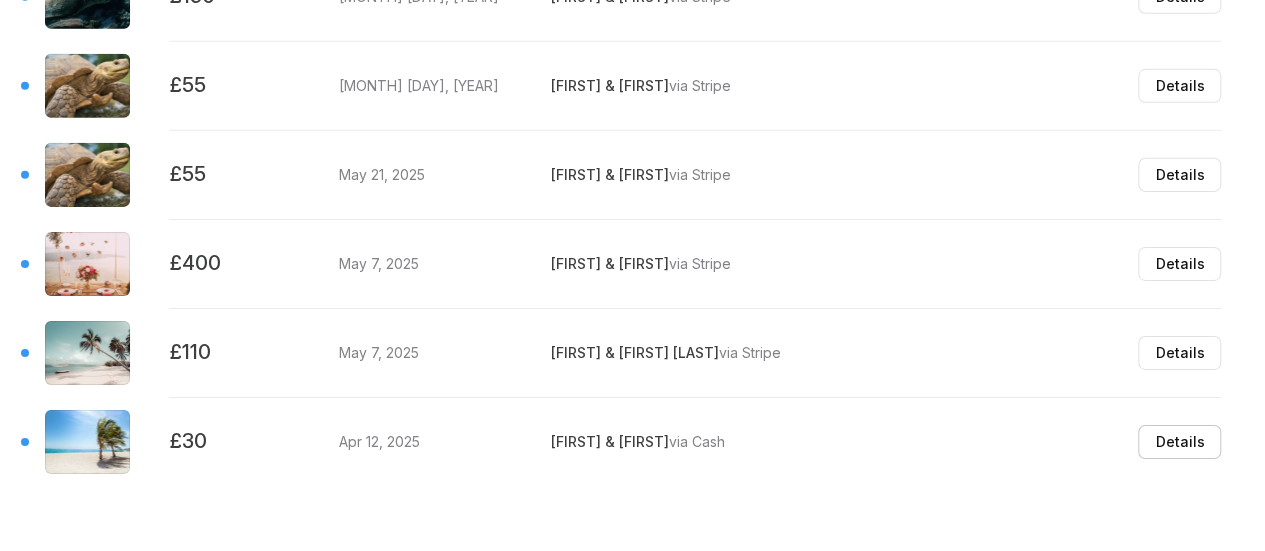 click on "Details" at bounding box center (1179, 442) 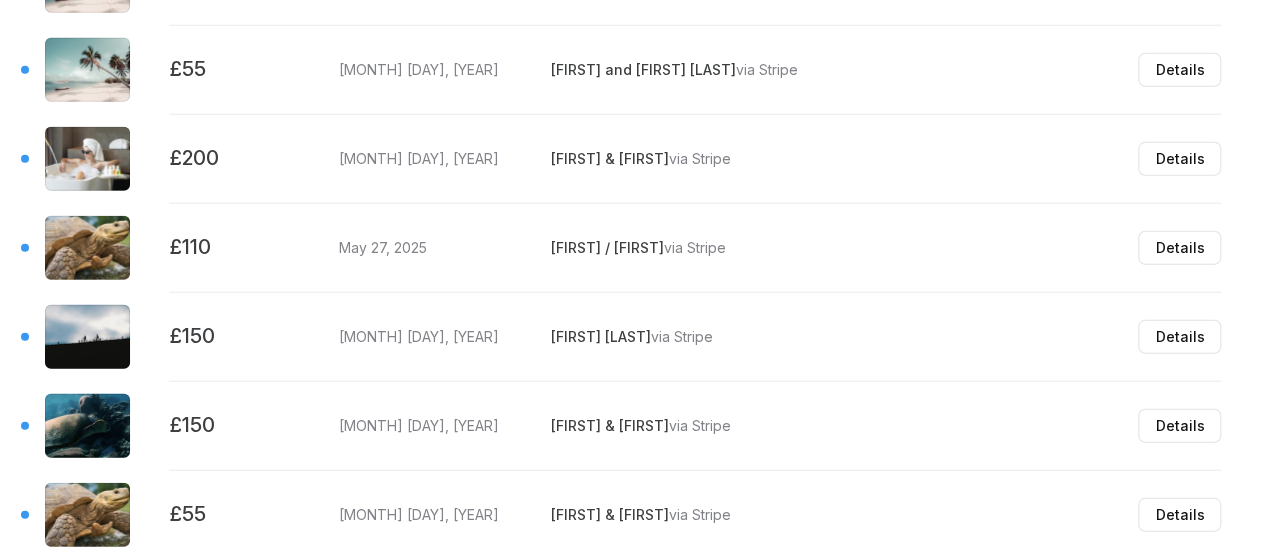 scroll, scrollTop: 3133, scrollLeft: 0, axis: vertical 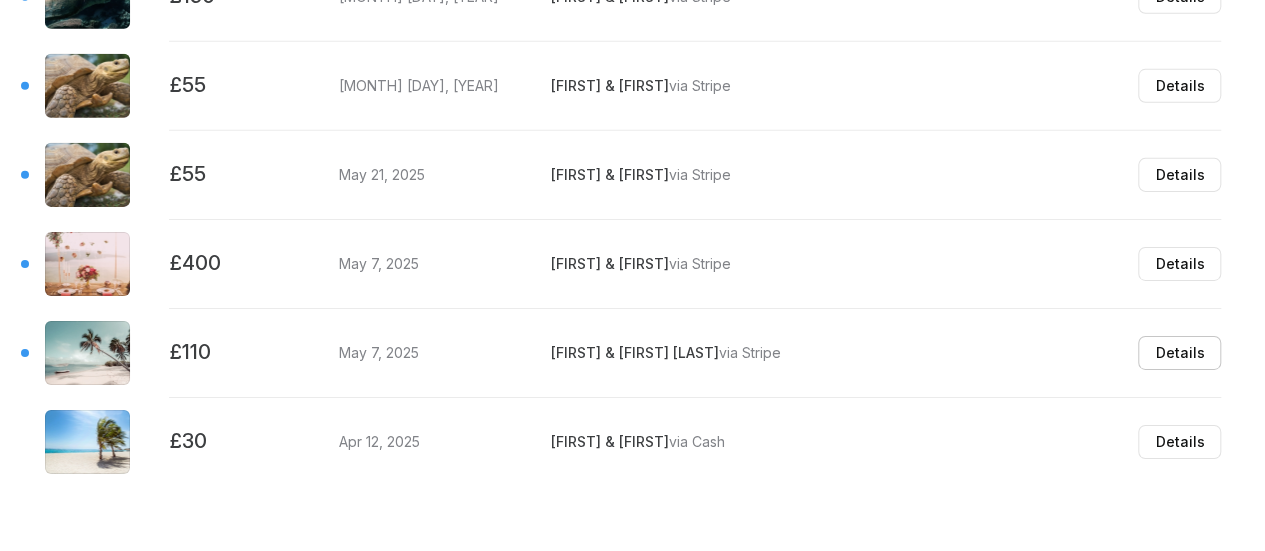 click on "Details" at bounding box center (1179, 353) 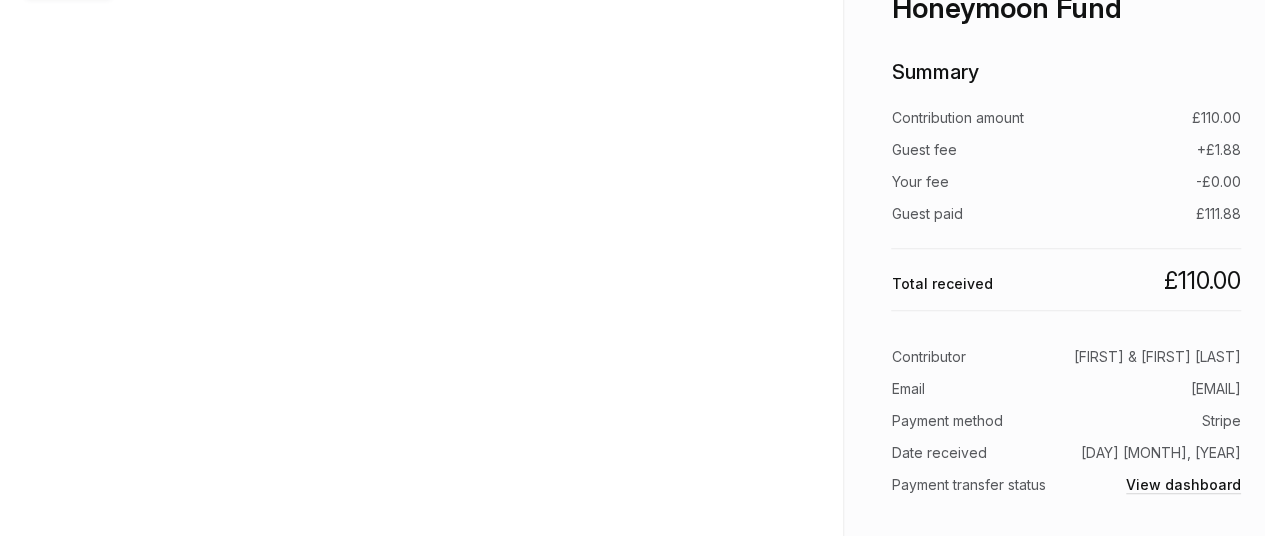 scroll, scrollTop: 462, scrollLeft: 0, axis: vertical 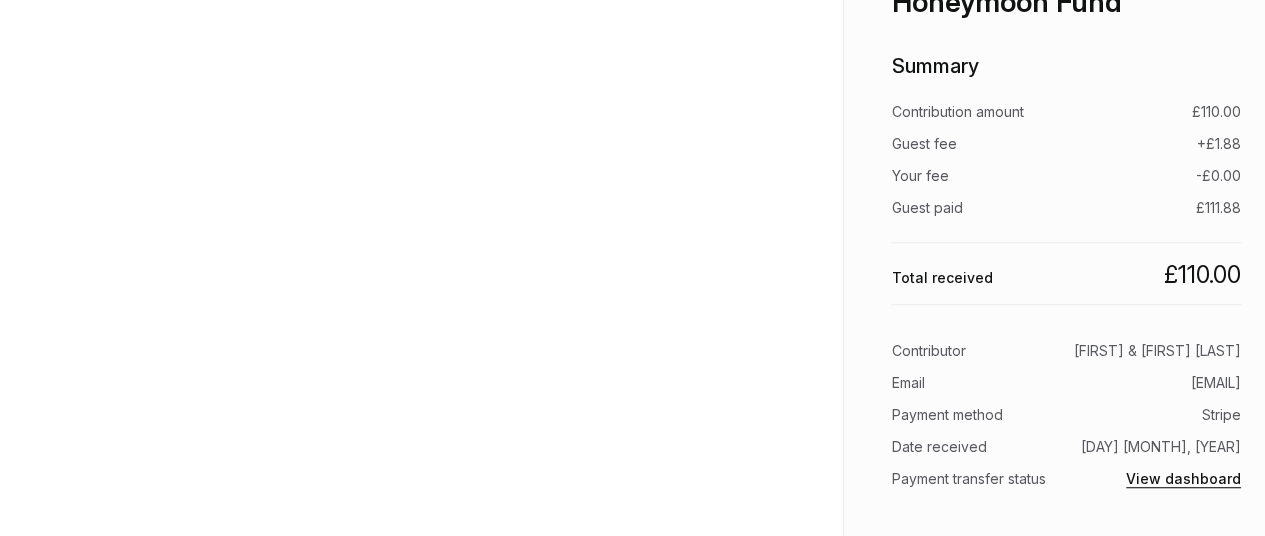 click on "View dashboard" at bounding box center (1183, 479) 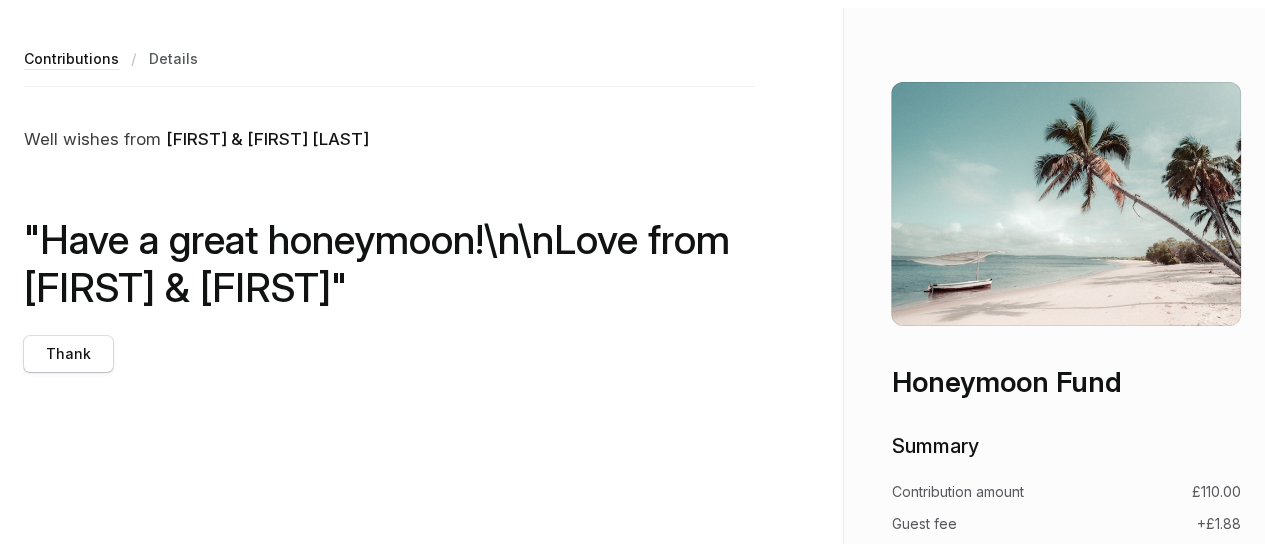 scroll, scrollTop: 0, scrollLeft: 0, axis: both 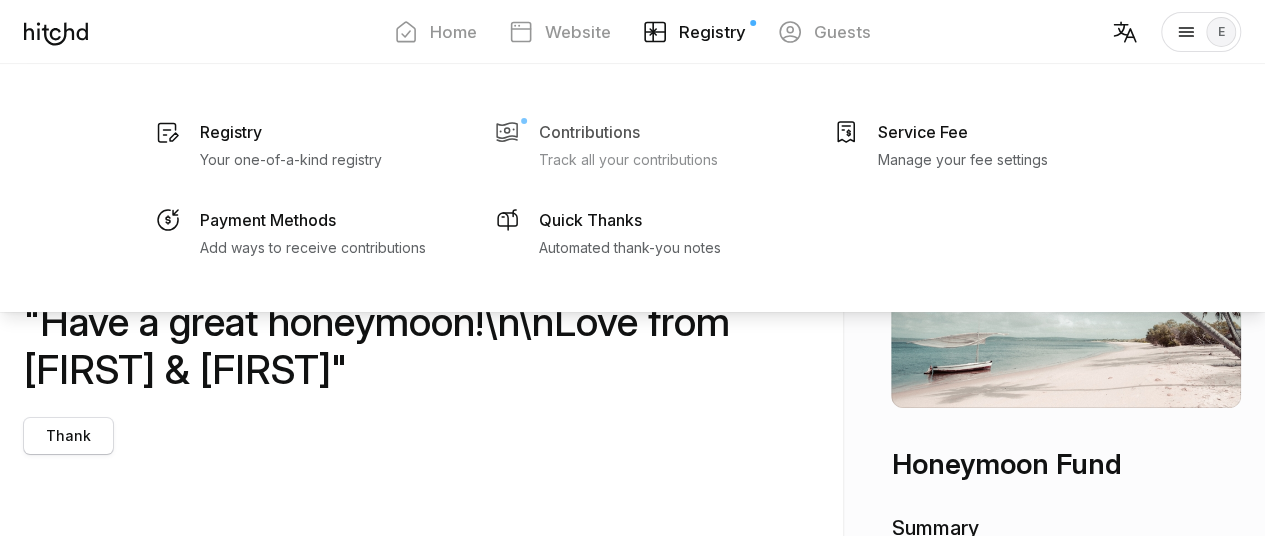 click on "Contributions" at bounding box center (231, 132) 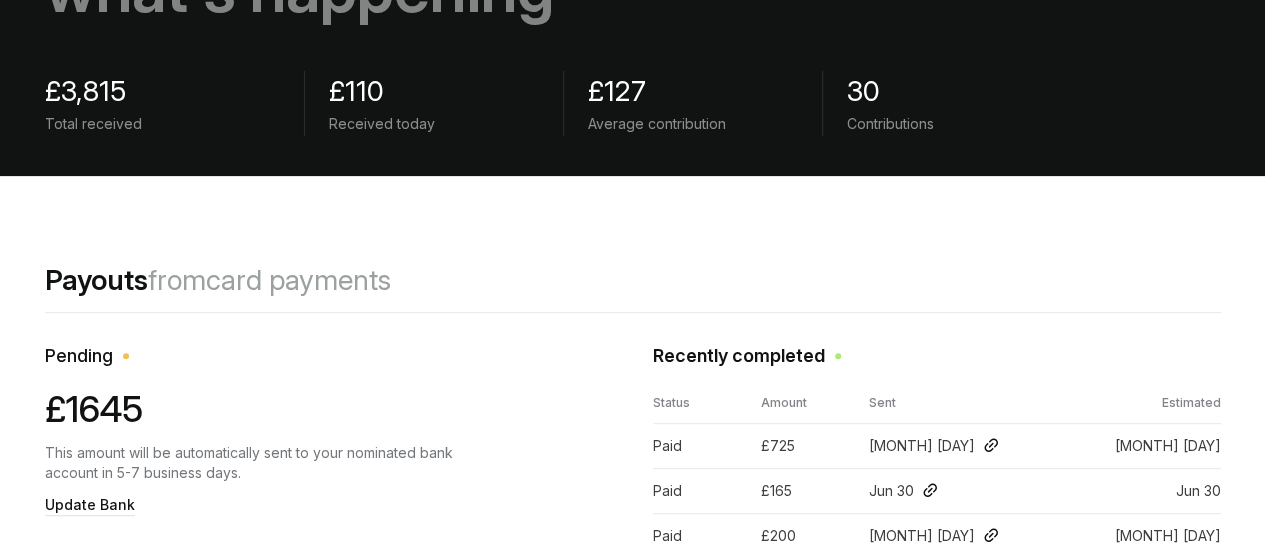 scroll, scrollTop: 258, scrollLeft: 0, axis: vertical 